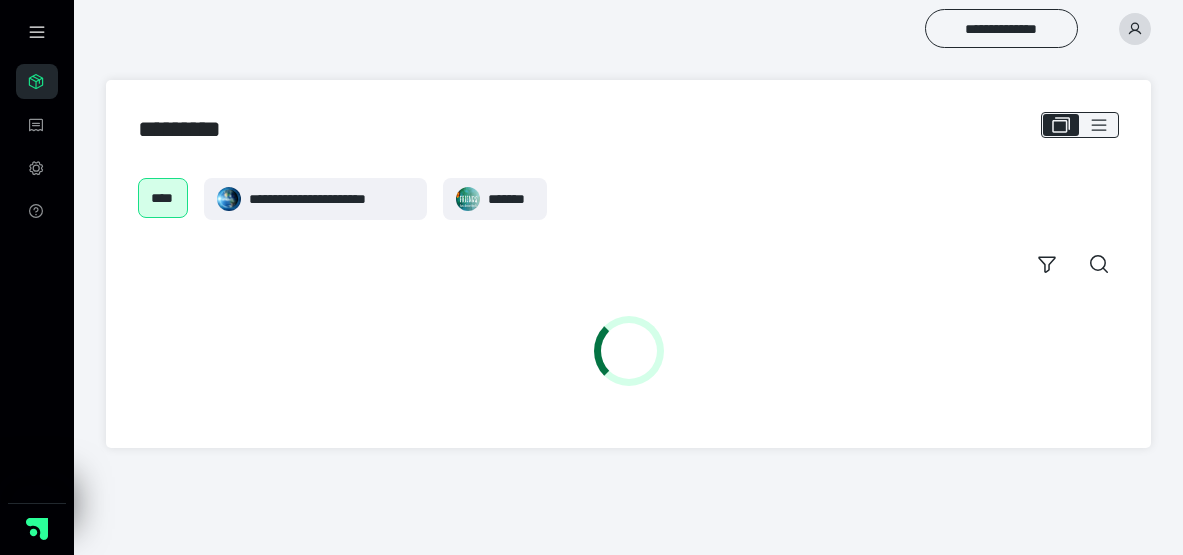 scroll, scrollTop: 0, scrollLeft: 0, axis: both 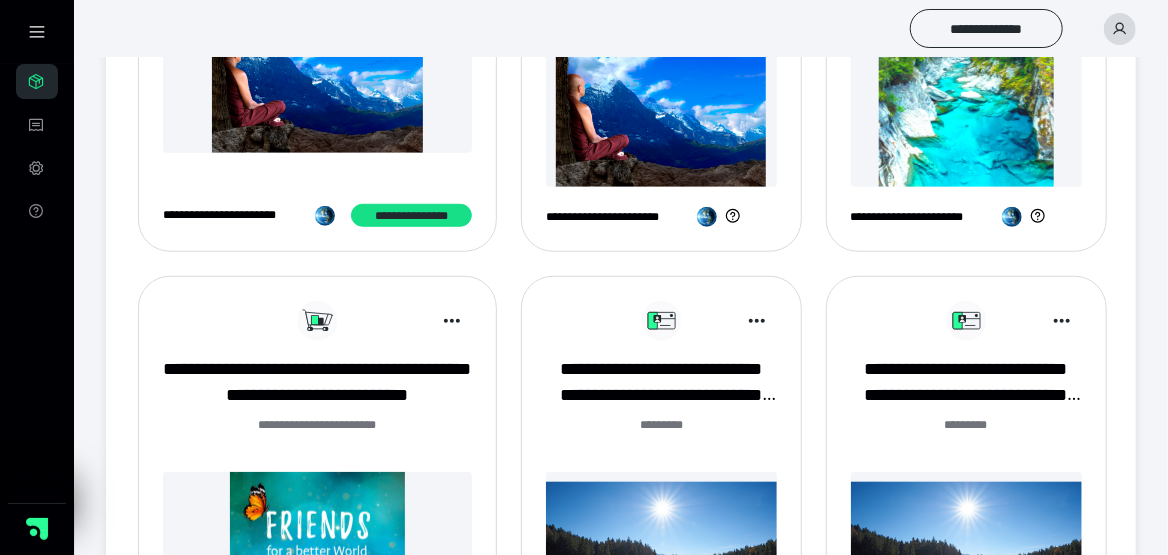 click at bounding box center (661, 99) 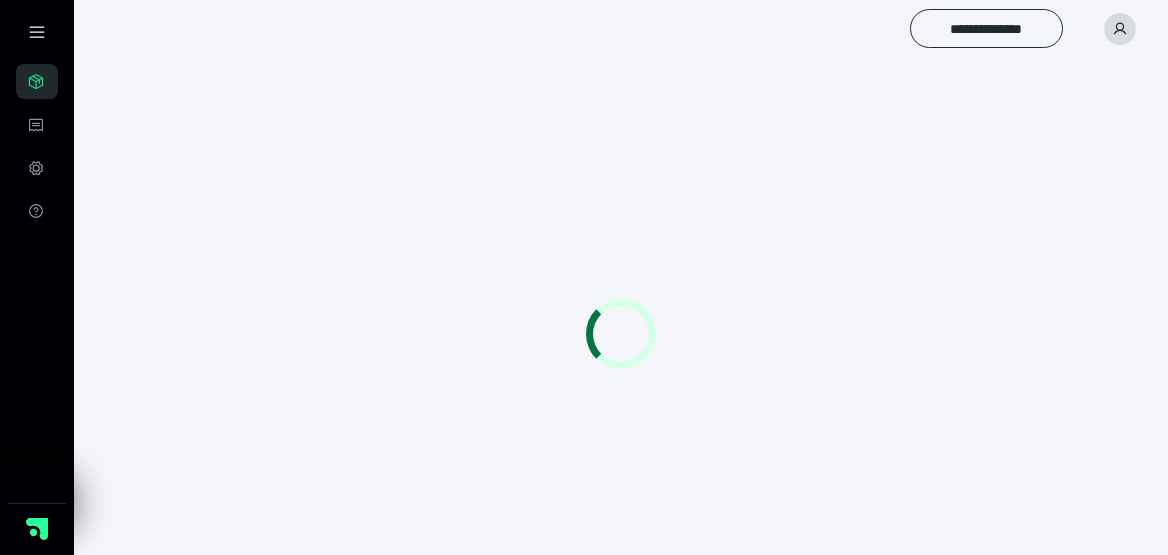 scroll, scrollTop: 0, scrollLeft: 0, axis: both 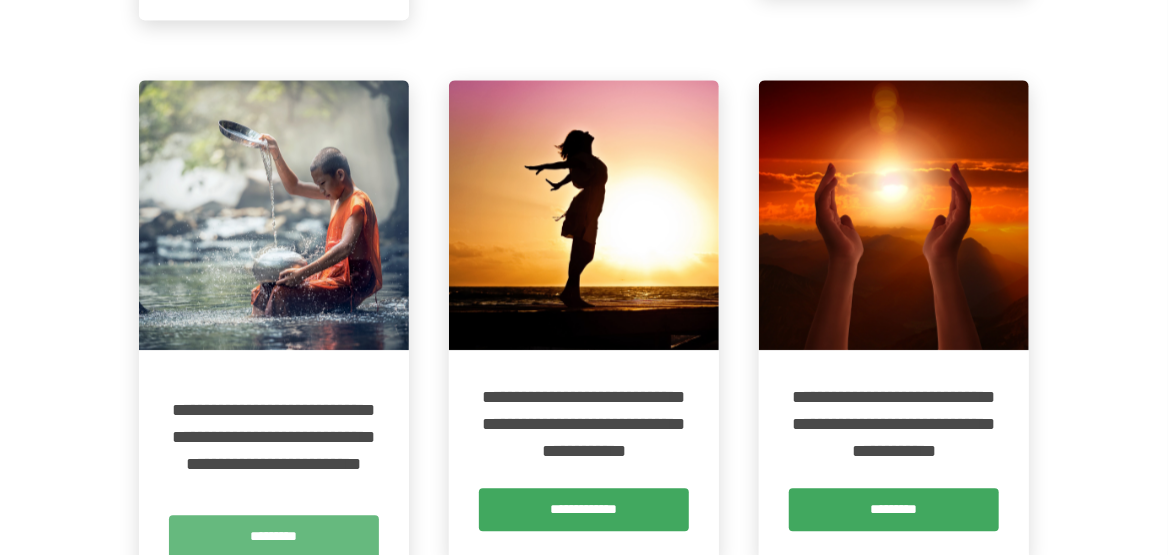 click on "*********" at bounding box center (274, 536) 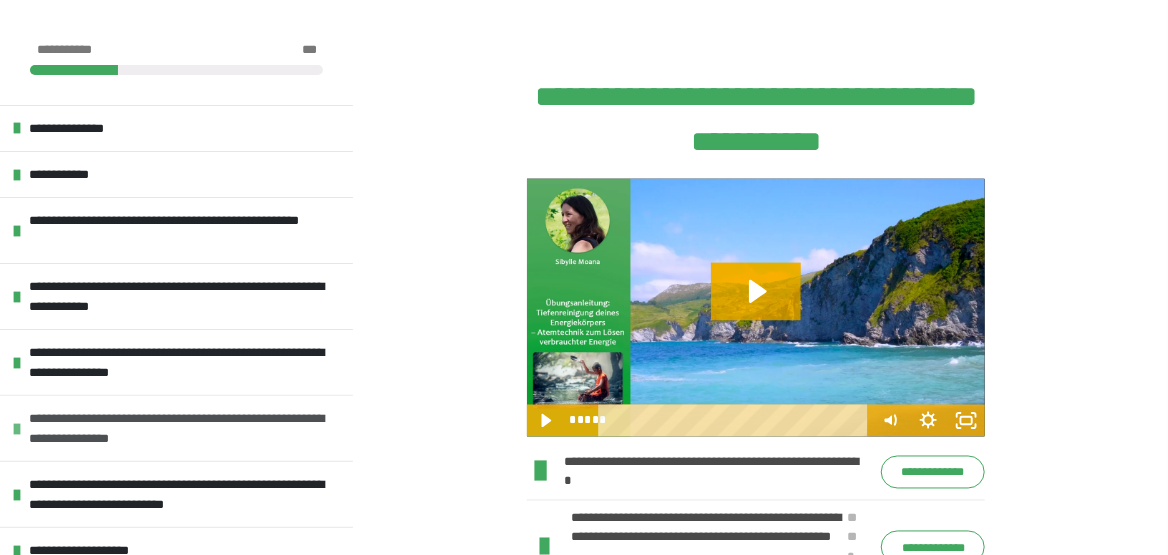 scroll, scrollTop: 1400, scrollLeft: 0, axis: vertical 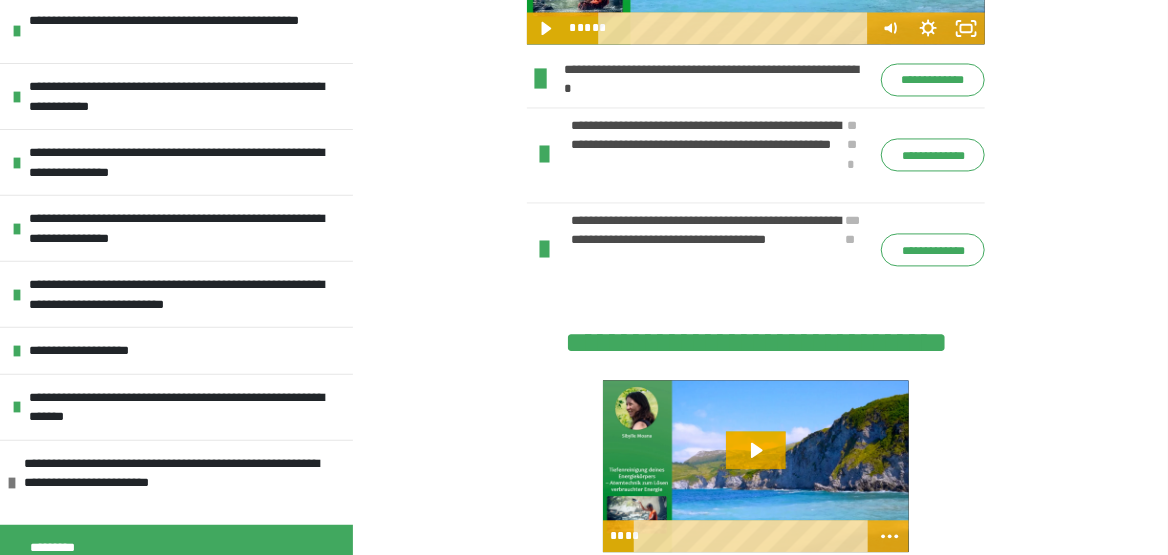 click at bounding box center (544, 155) 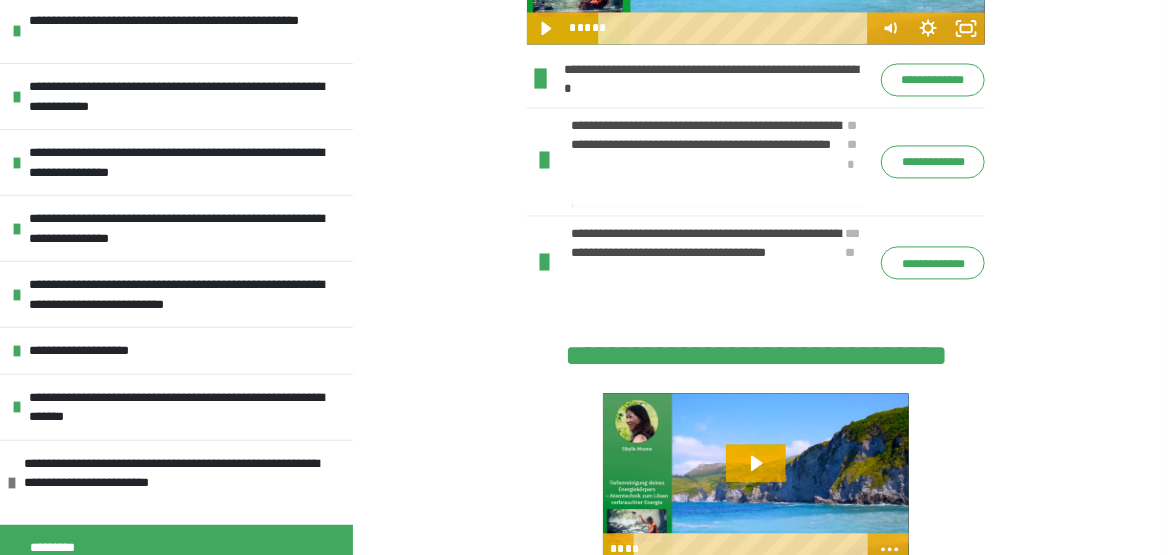 click at bounding box center [544, 161] 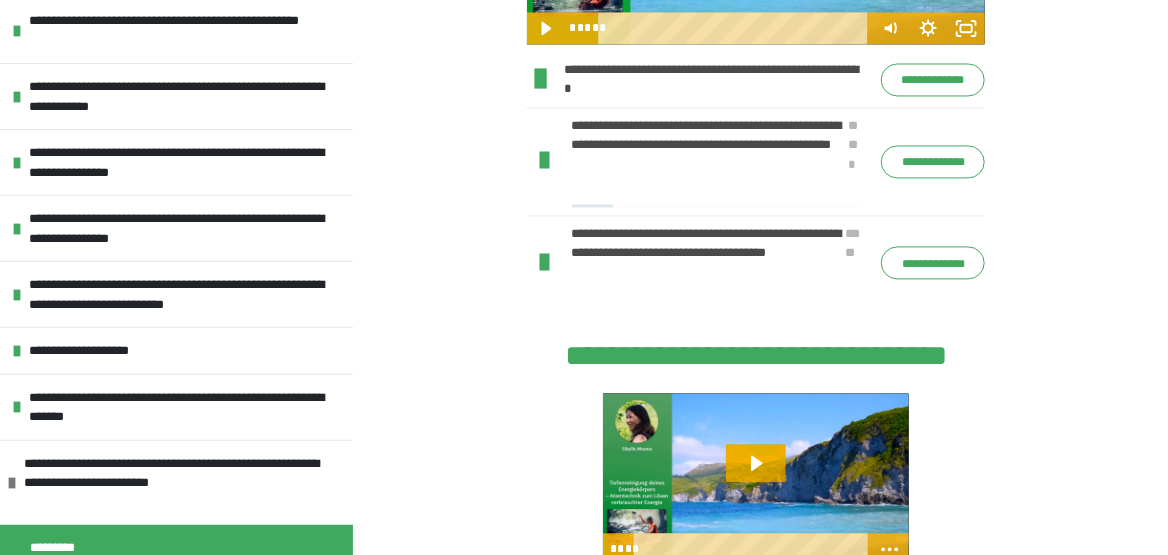 click at bounding box center (544, 161) 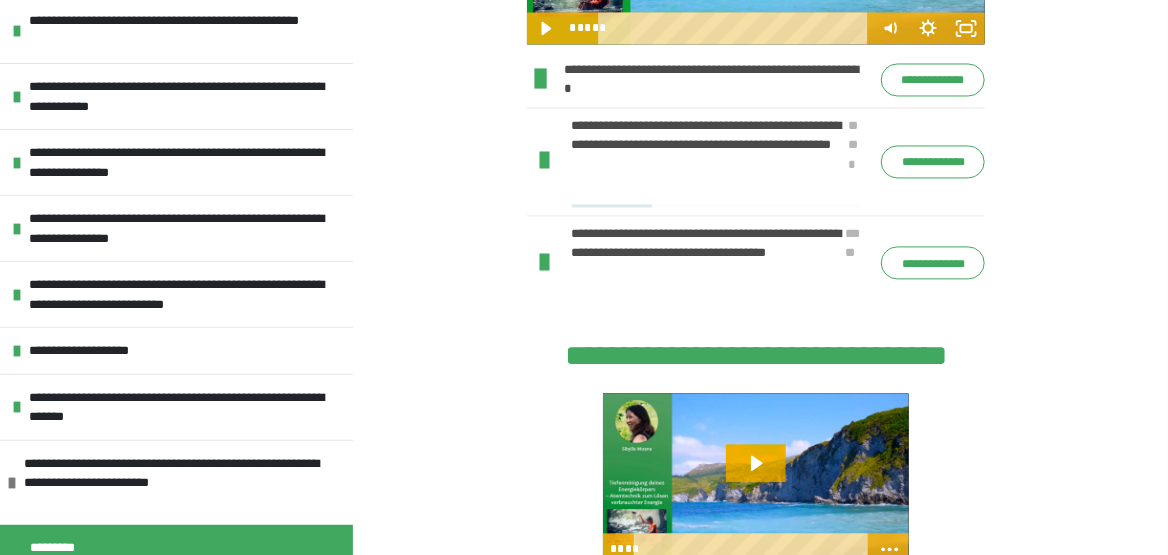 click at bounding box center [544, 161] 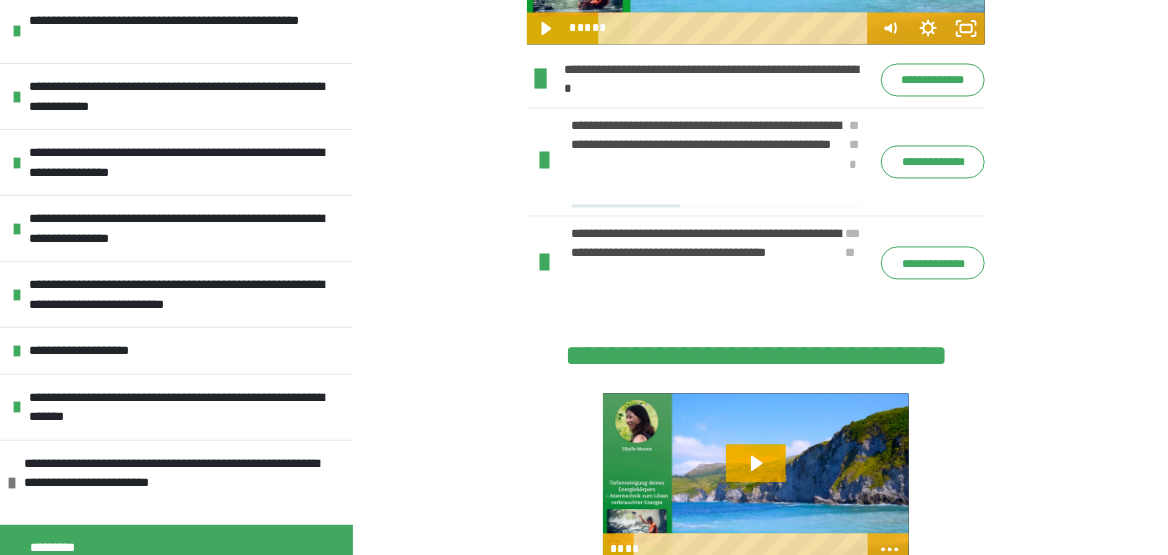 click at bounding box center (544, 161) 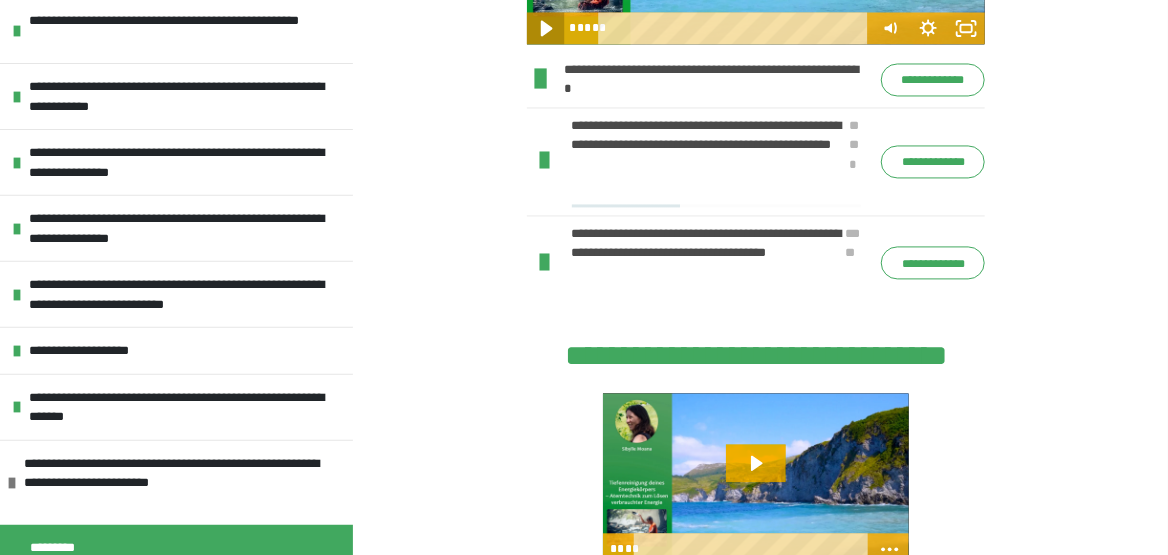 click 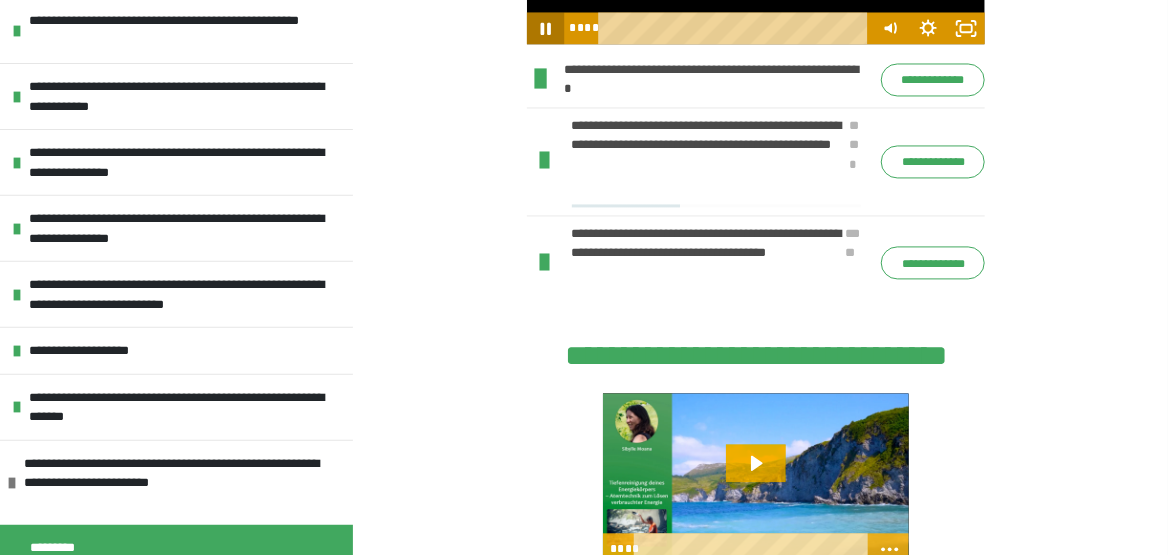 click 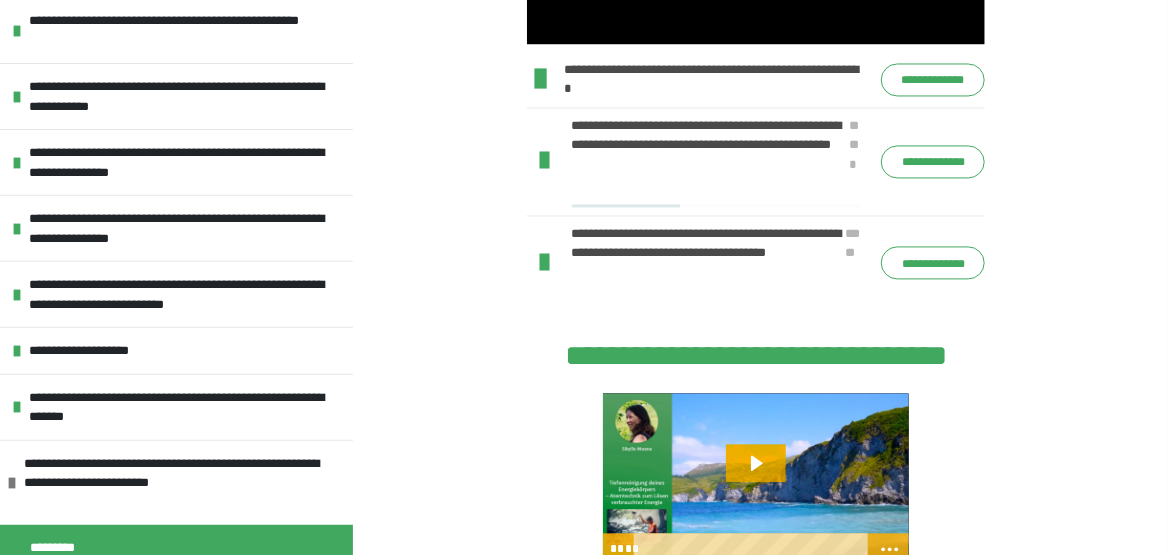 click at bounding box center (544, 161) 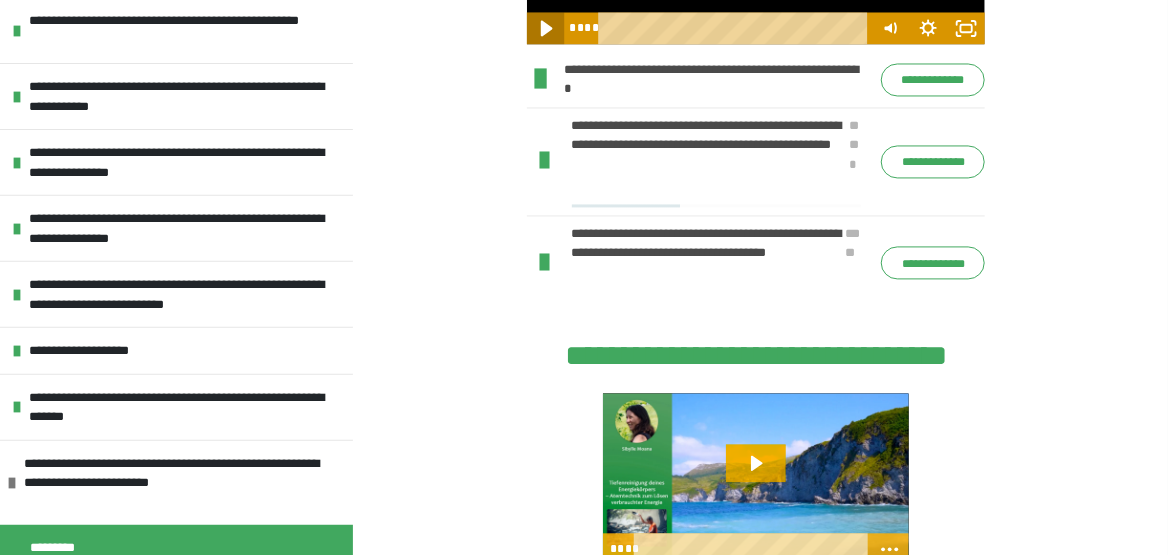 click 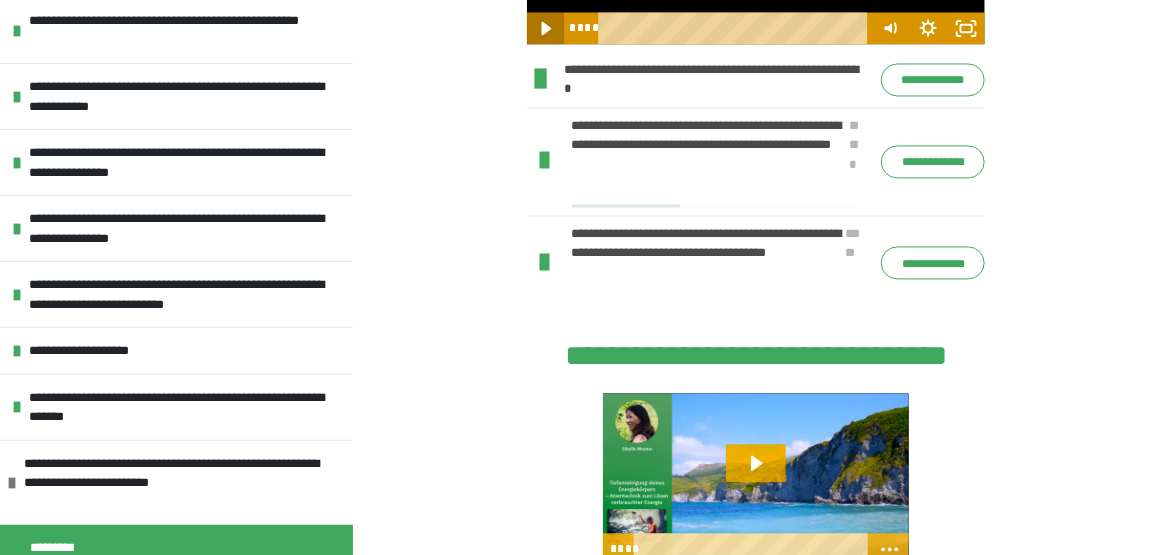 click 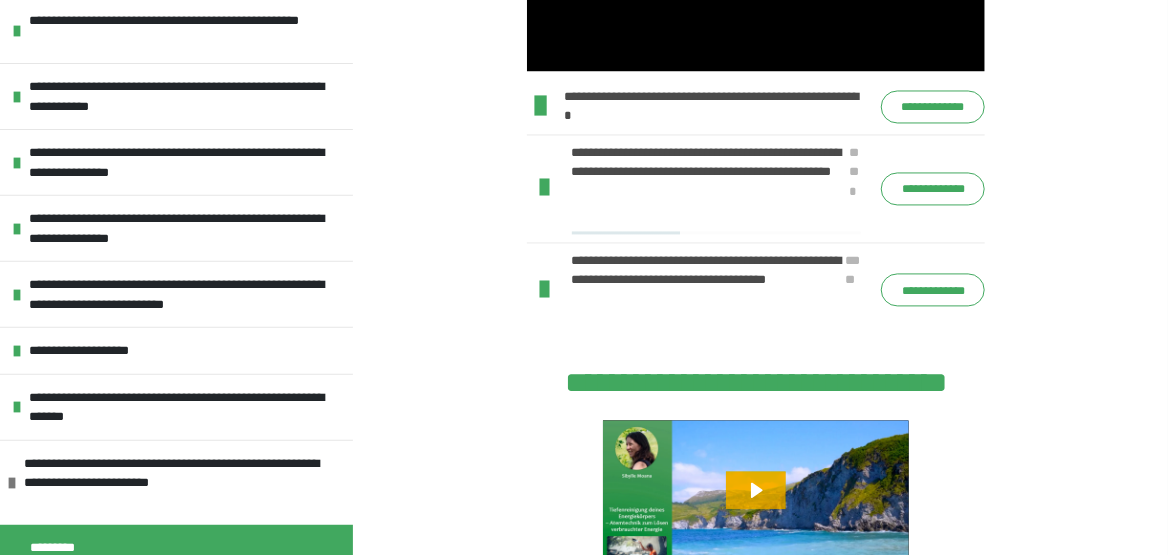 scroll, scrollTop: 1600, scrollLeft: 0, axis: vertical 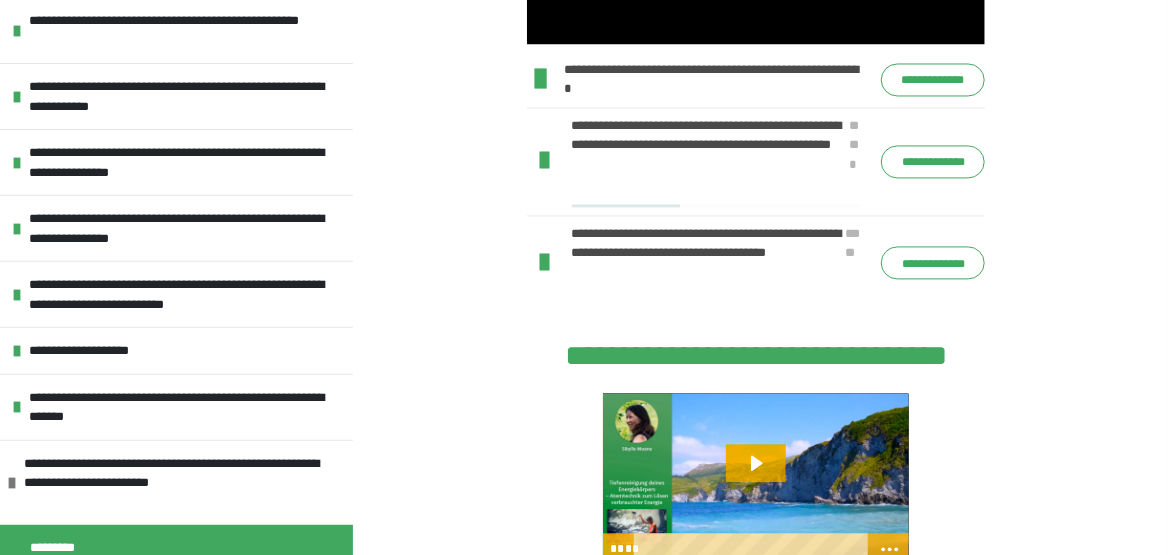 click at bounding box center (544, 161) 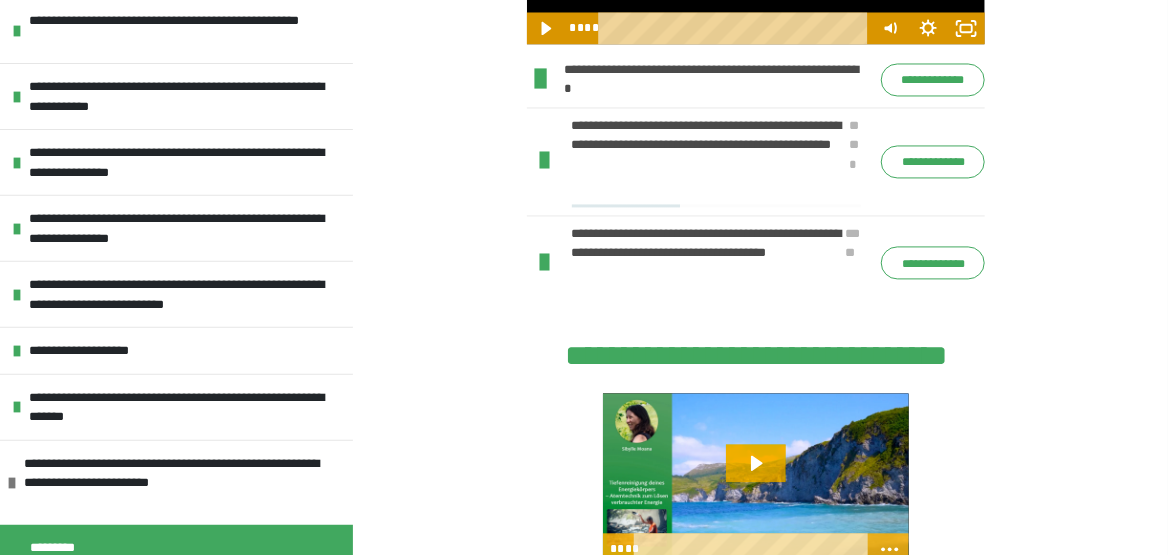 click on "****" at bounding box center (718, 28) 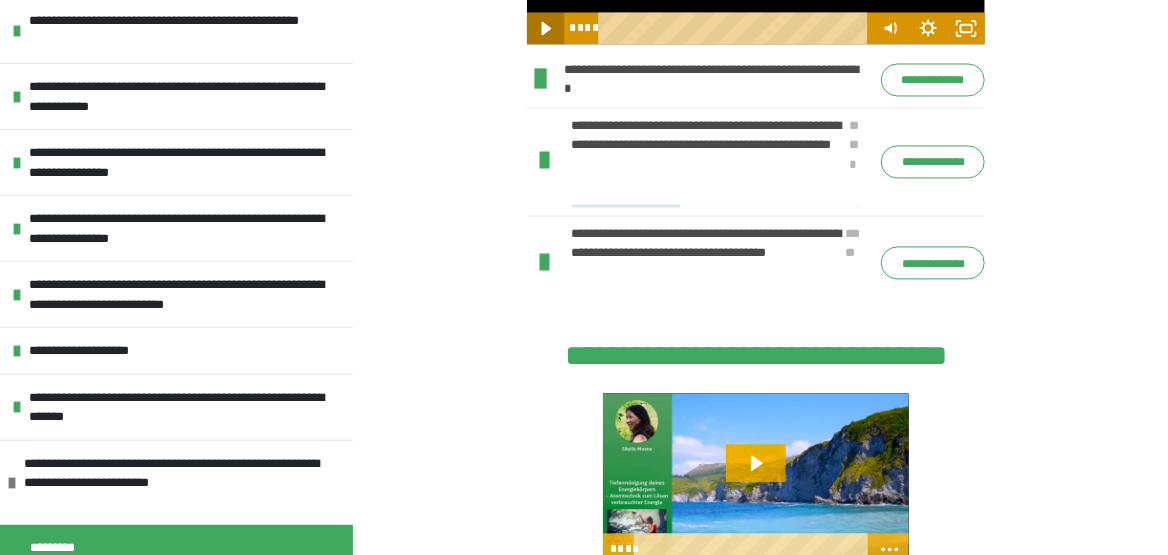 click 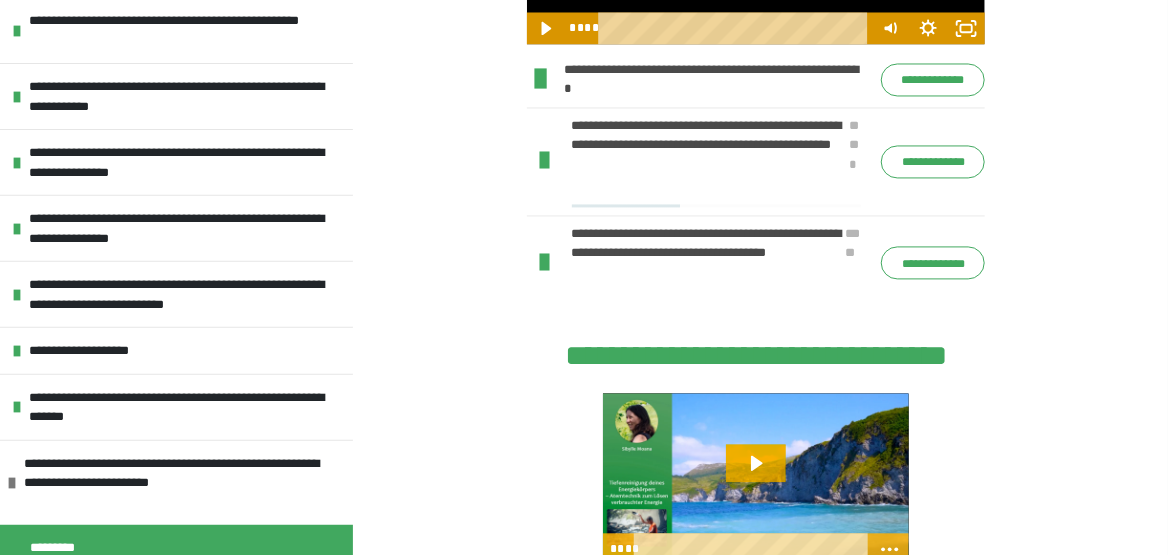 drag, startPoint x: 610, startPoint y: 215, endPoint x: 624, endPoint y: 216, distance: 14.035668 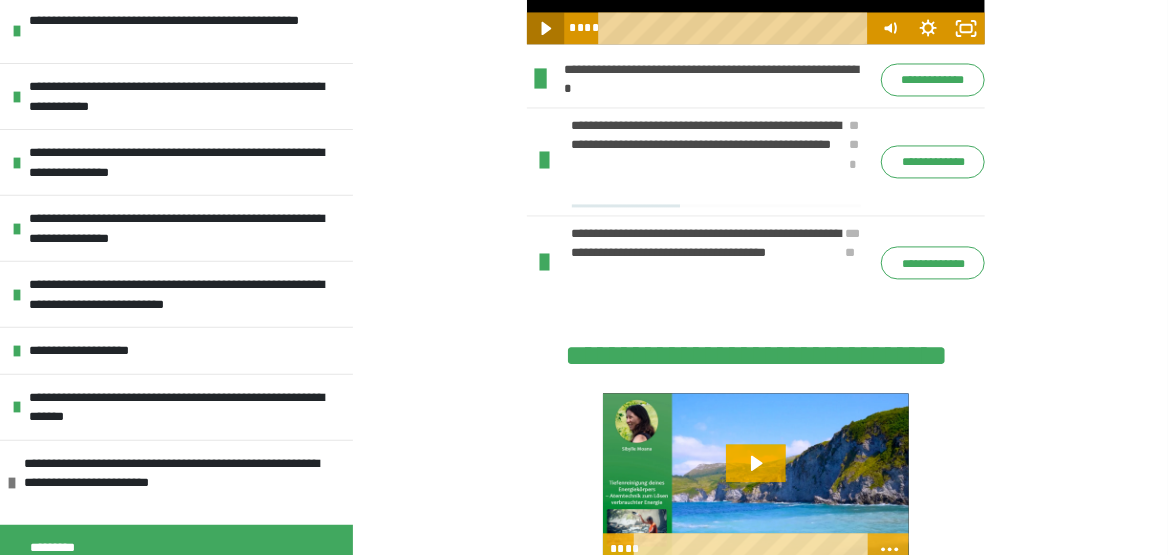 click 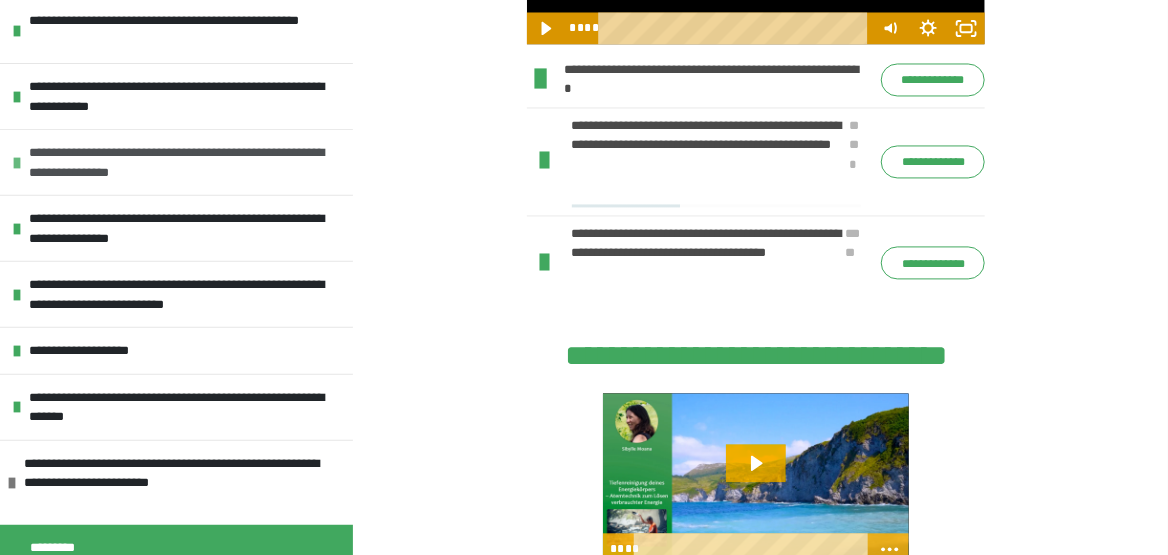scroll, scrollTop: 1299, scrollLeft: 0, axis: vertical 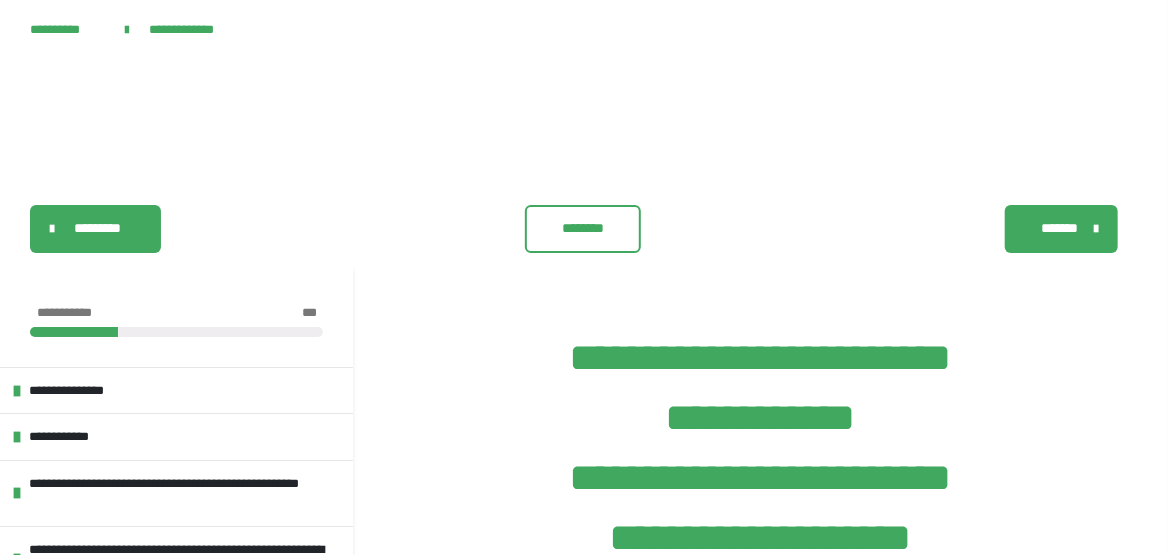 click on "*********" at bounding box center [97, 228] 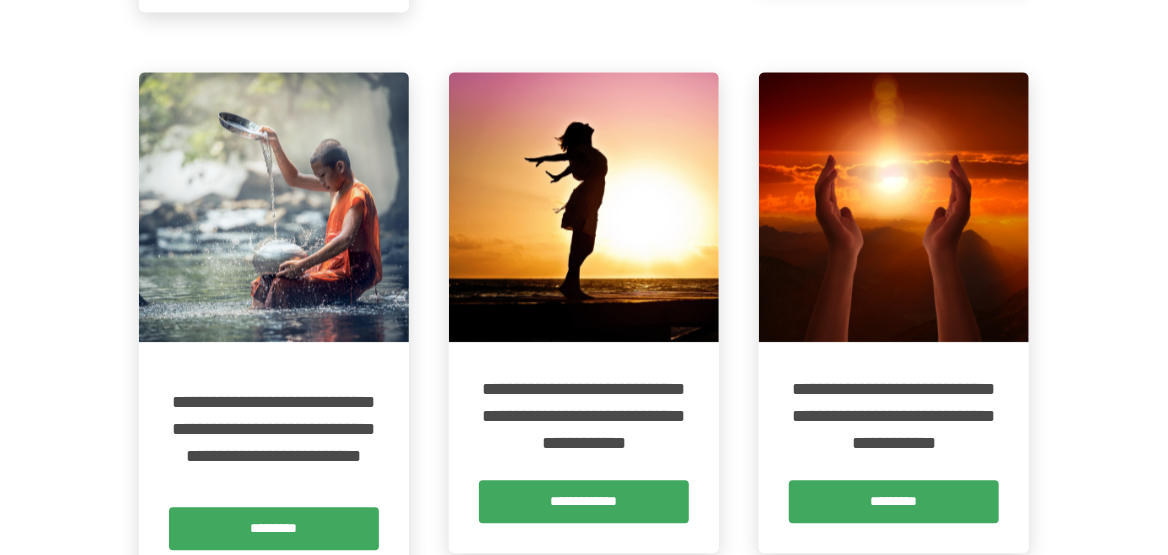 scroll, scrollTop: 2099, scrollLeft: 0, axis: vertical 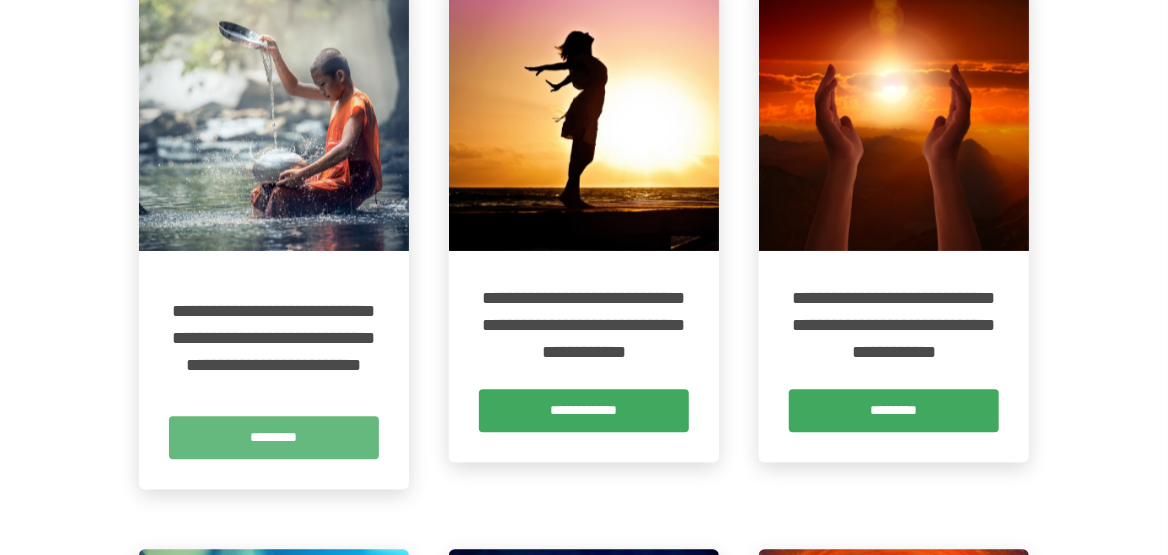 click on "*********" at bounding box center (274, 437) 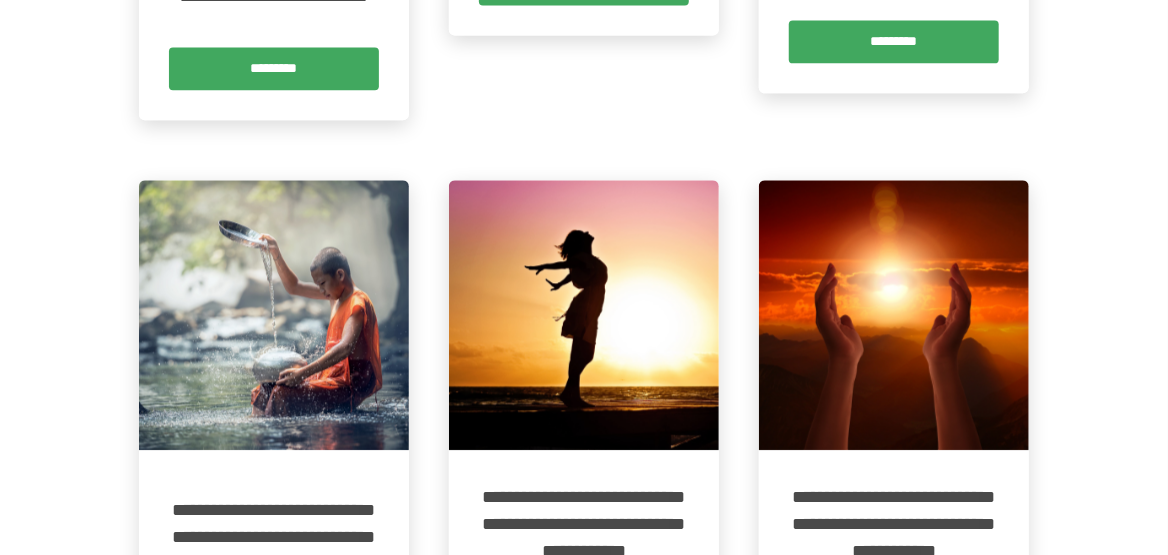 scroll, scrollTop: 2100, scrollLeft: 0, axis: vertical 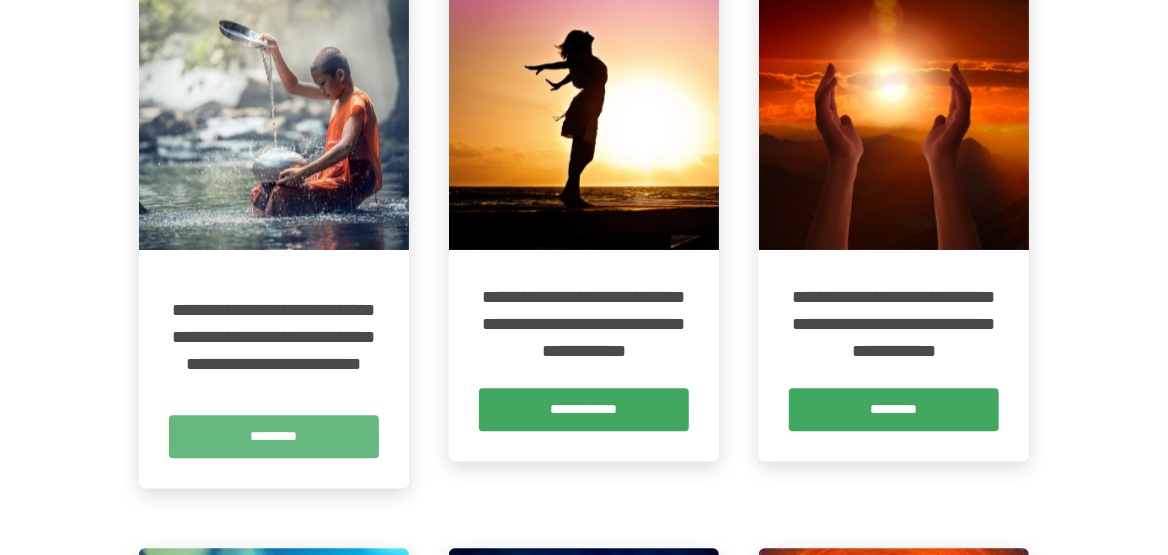 click on "*********" at bounding box center (274, 436) 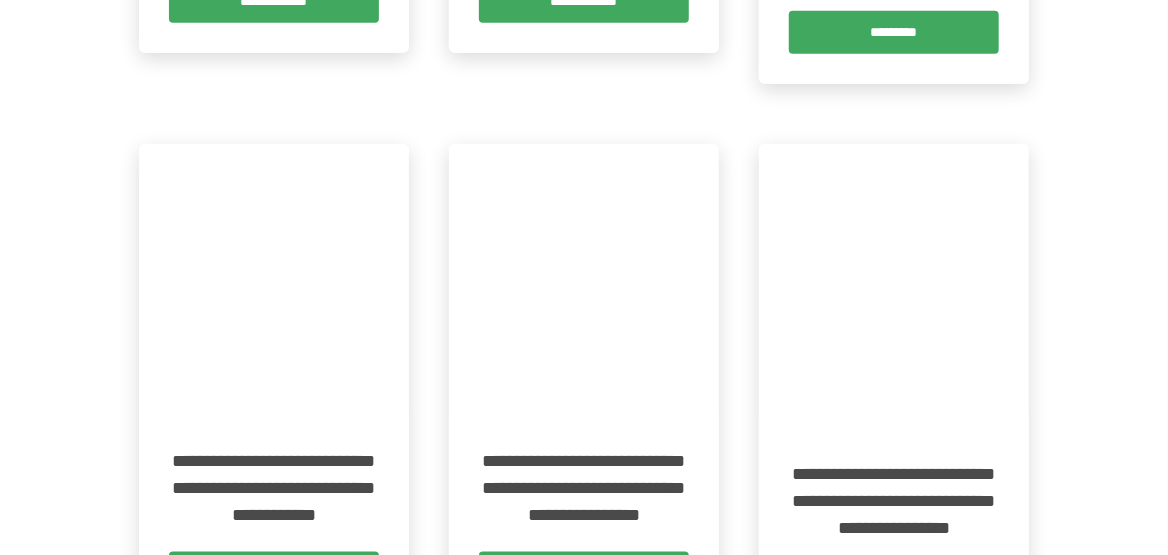 scroll, scrollTop: 1100, scrollLeft: 0, axis: vertical 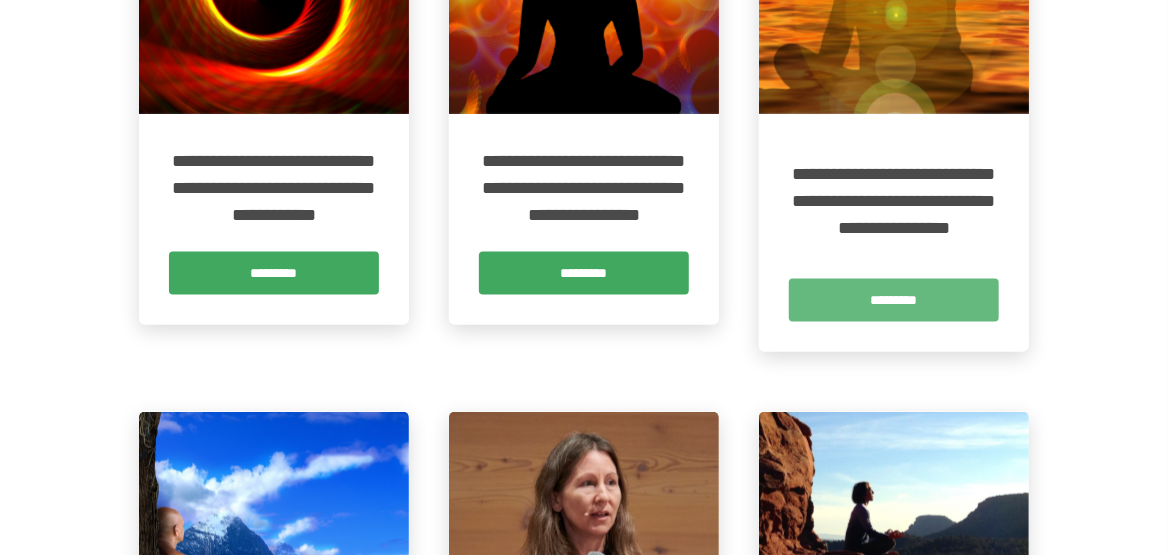 click on "*********" at bounding box center [894, 300] 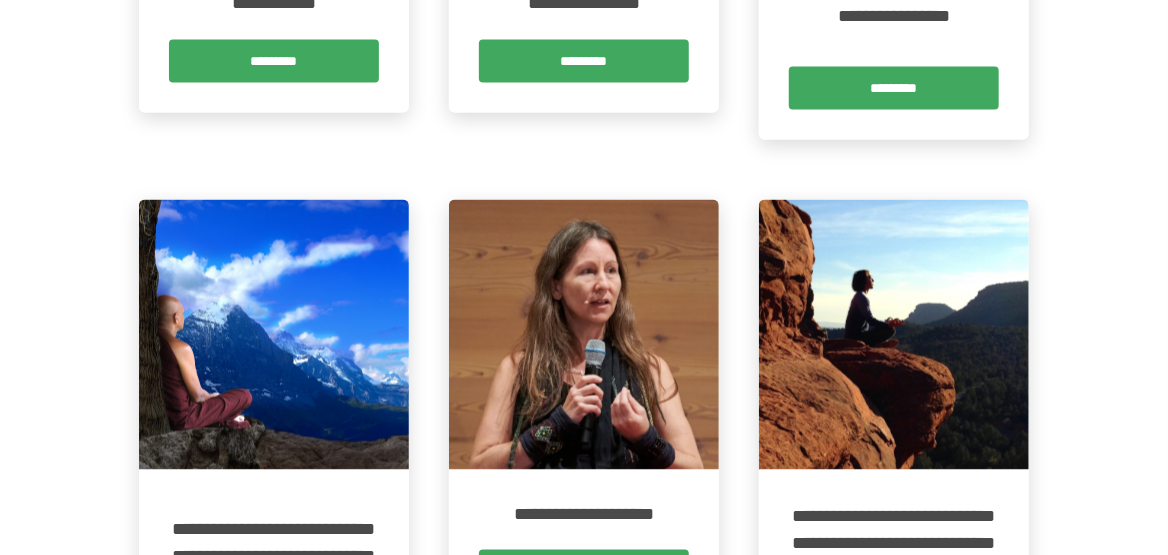 scroll, scrollTop: 1400, scrollLeft: 0, axis: vertical 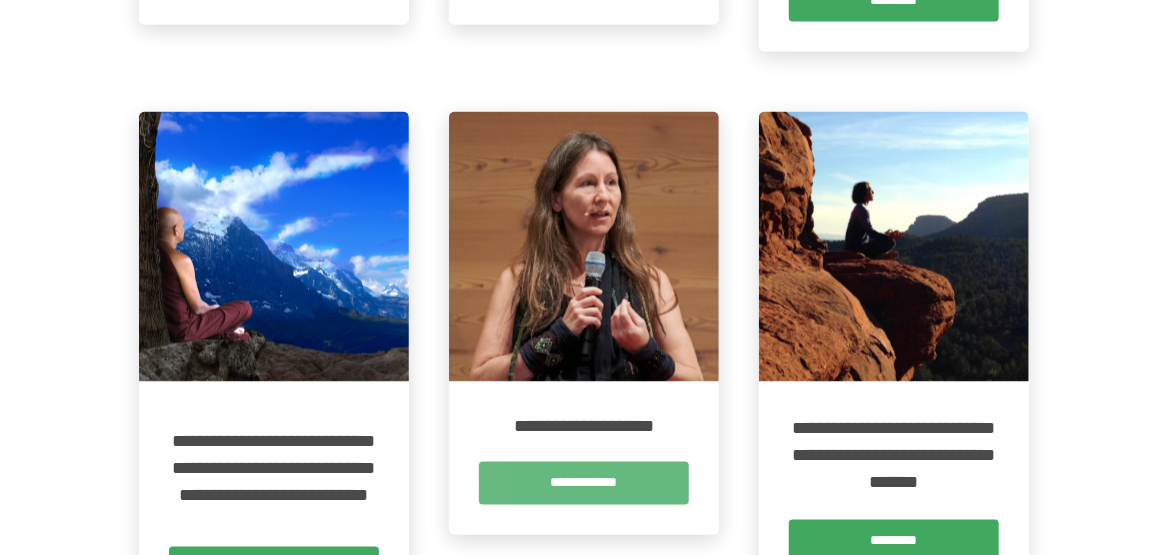 click on "**********" at bounding box center (584, 483) 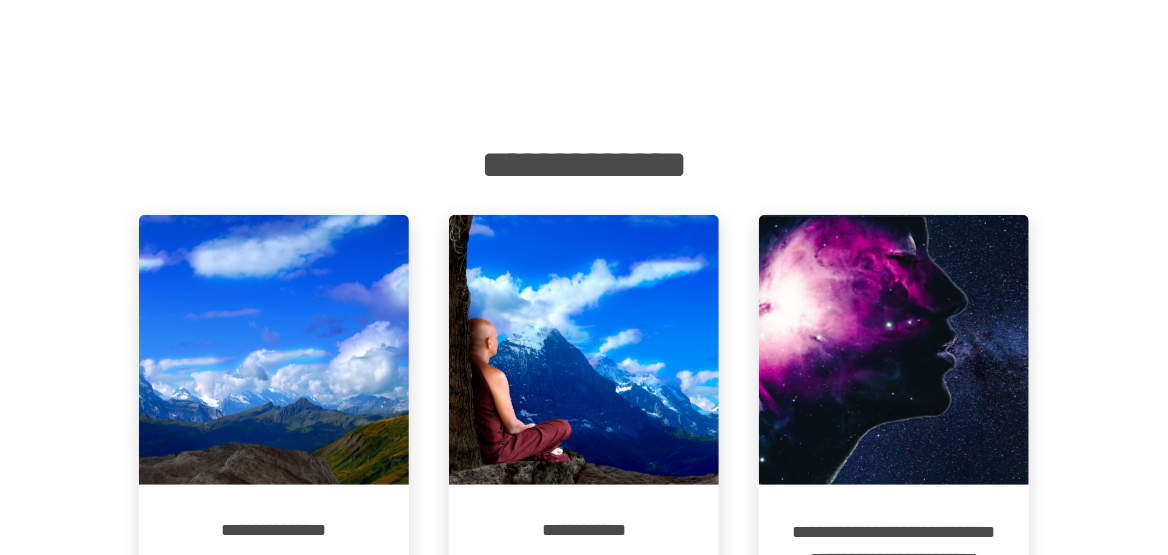 scroll, scrollTop: 400, scrollLeft: 0, axis: vertical 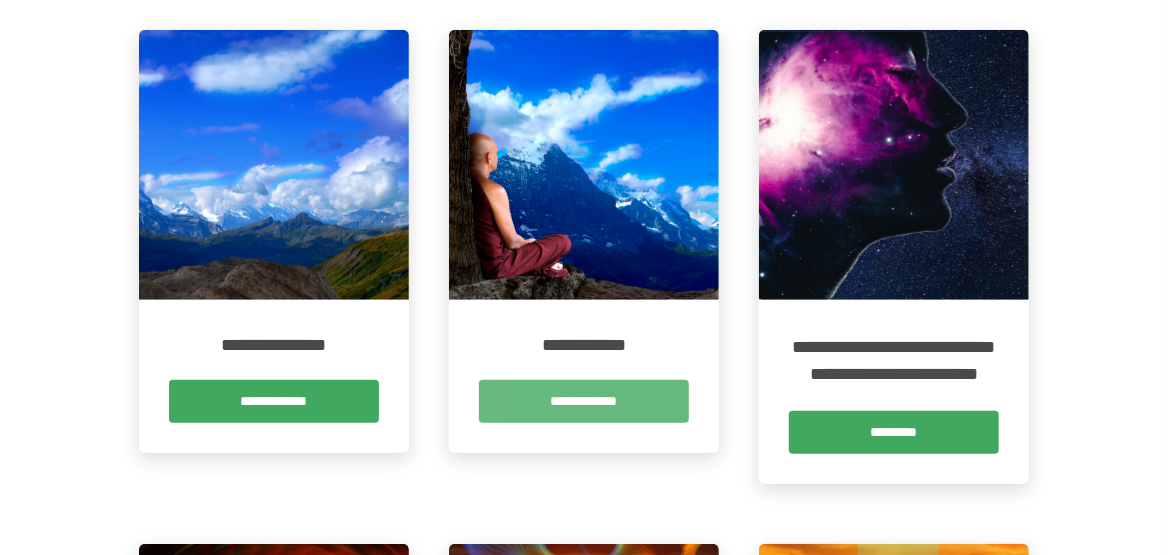 click on "**********" at bounding box center [584, 401] 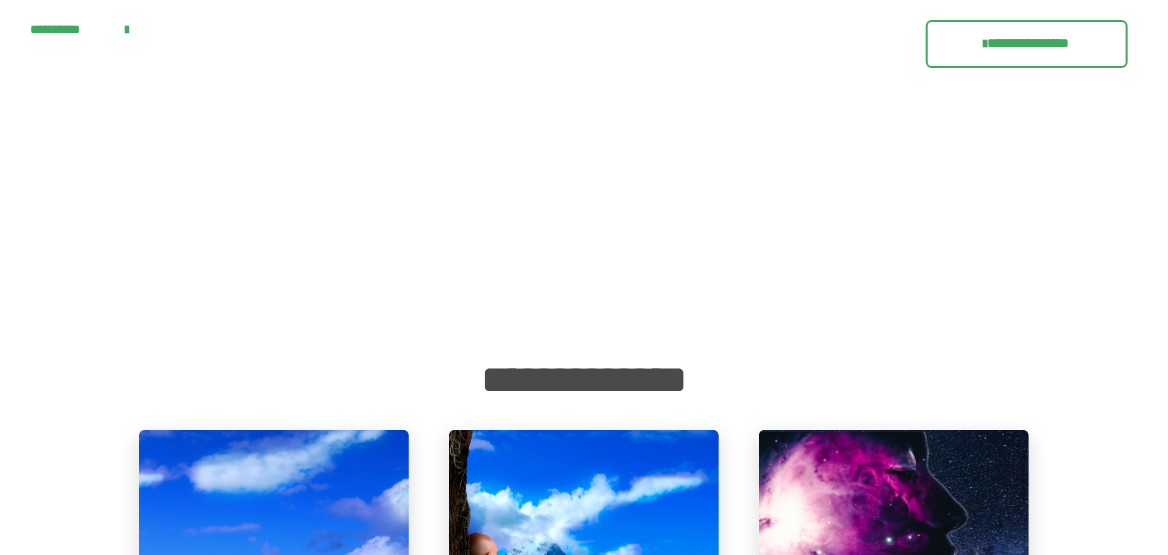 scroll, scrollTop: 300, scrollLeft: 0, axis: vertical 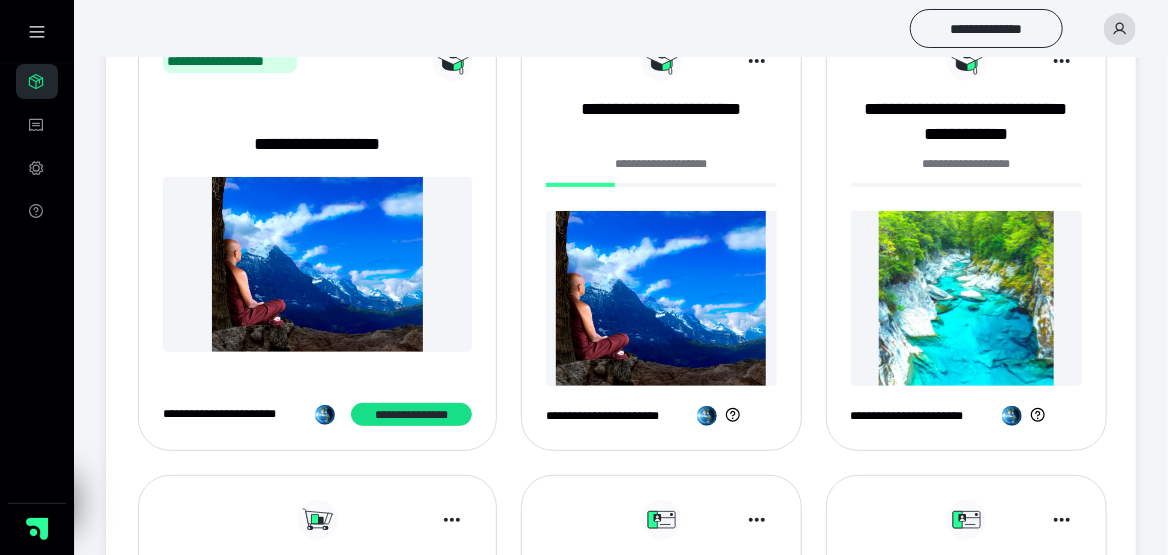 click at bounding box center (661, 298) 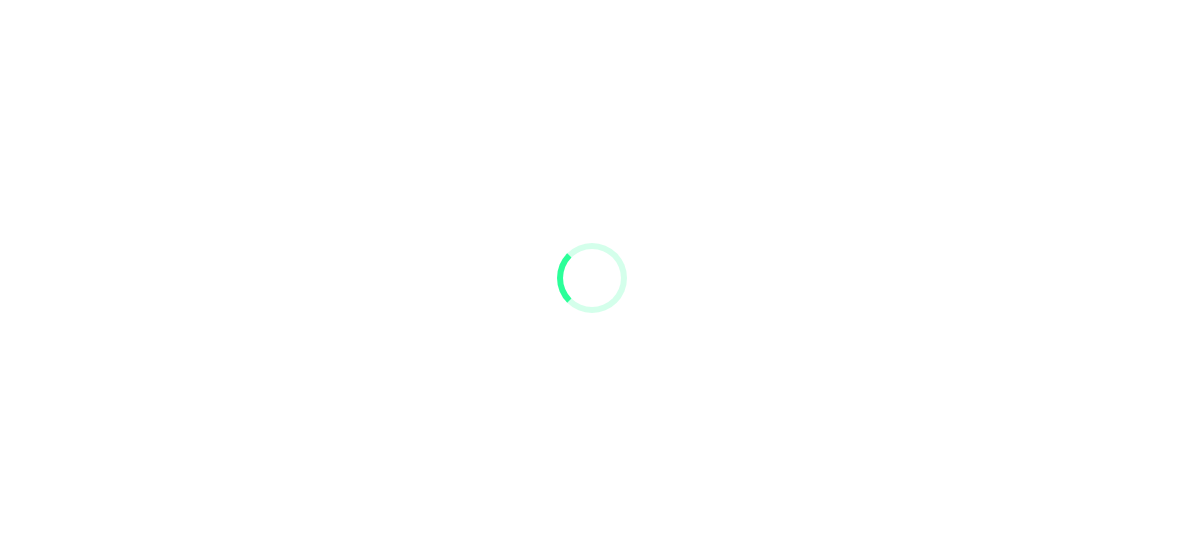 scroll, scrollTop: 0, scrollLeft: 0, axis: both 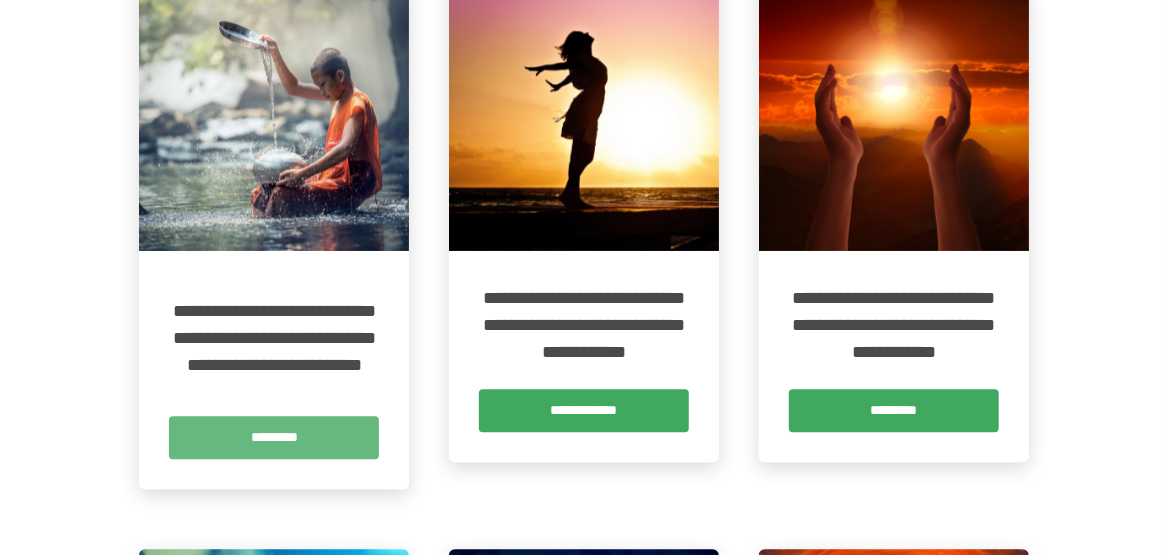 click on "*********" at bounding box center (274, 437) 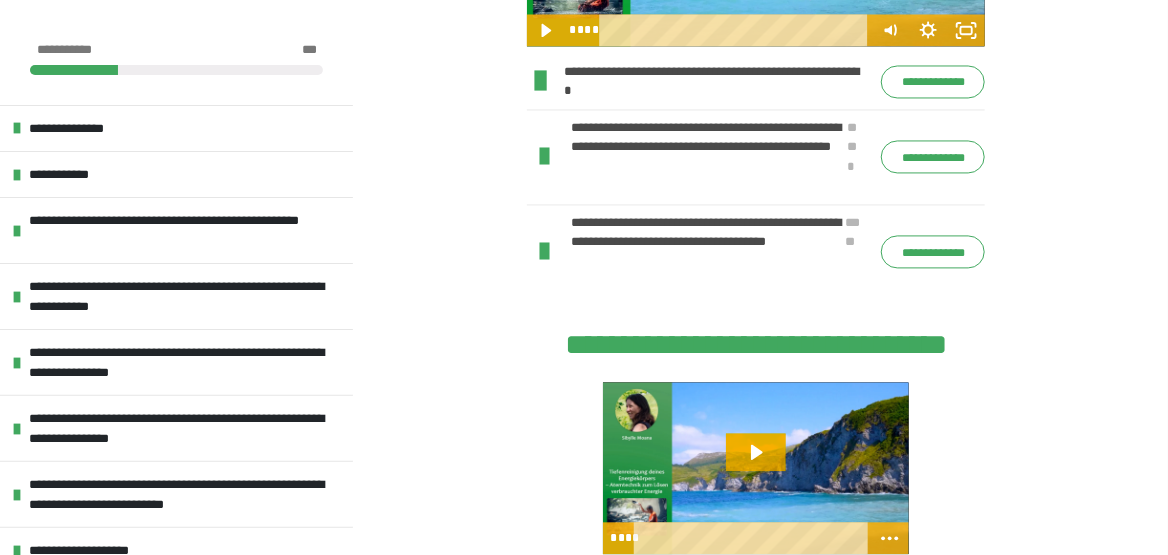 scroll, scrollTop: 1600, scrollLeft: 0, axis: vertical 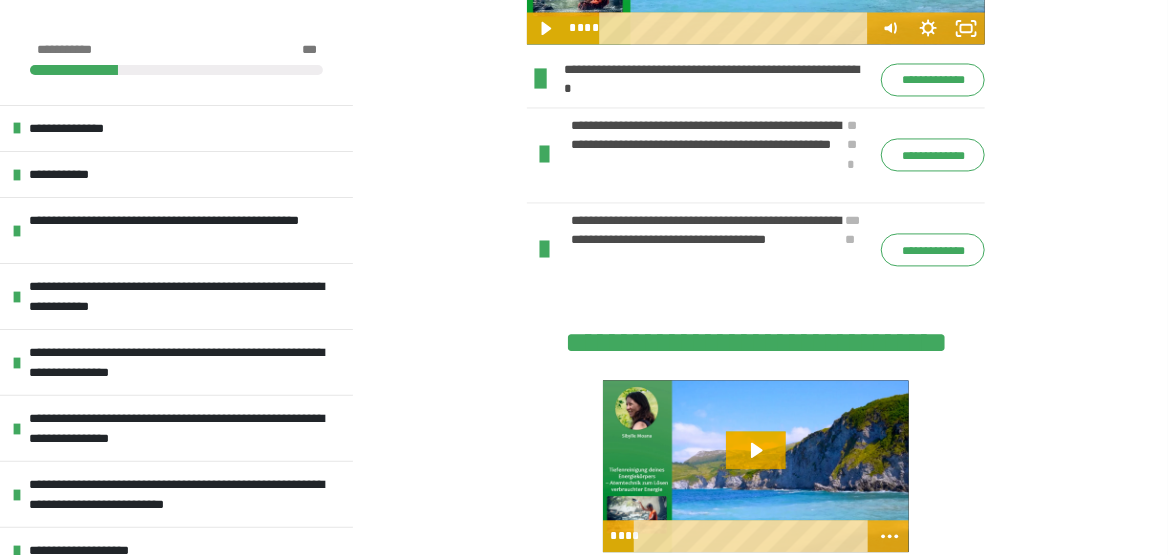 click at bounding box center [544, 155] 